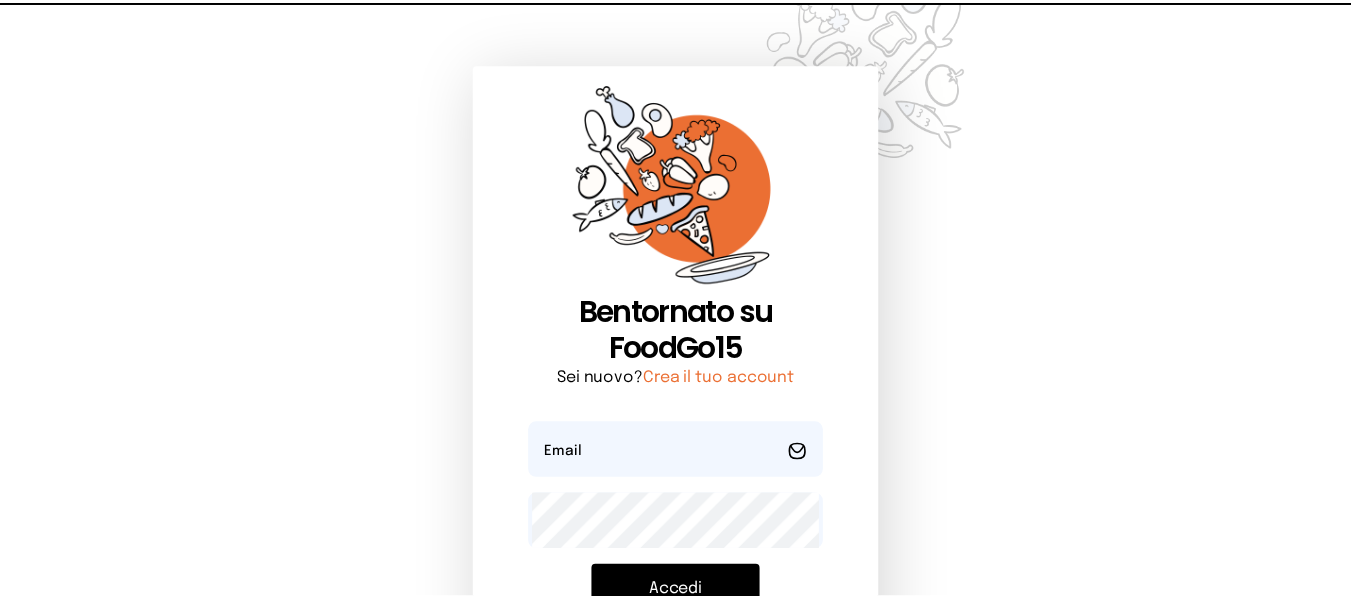 scroll, scrollTop: 0, scrollLeft: 0, axis: both 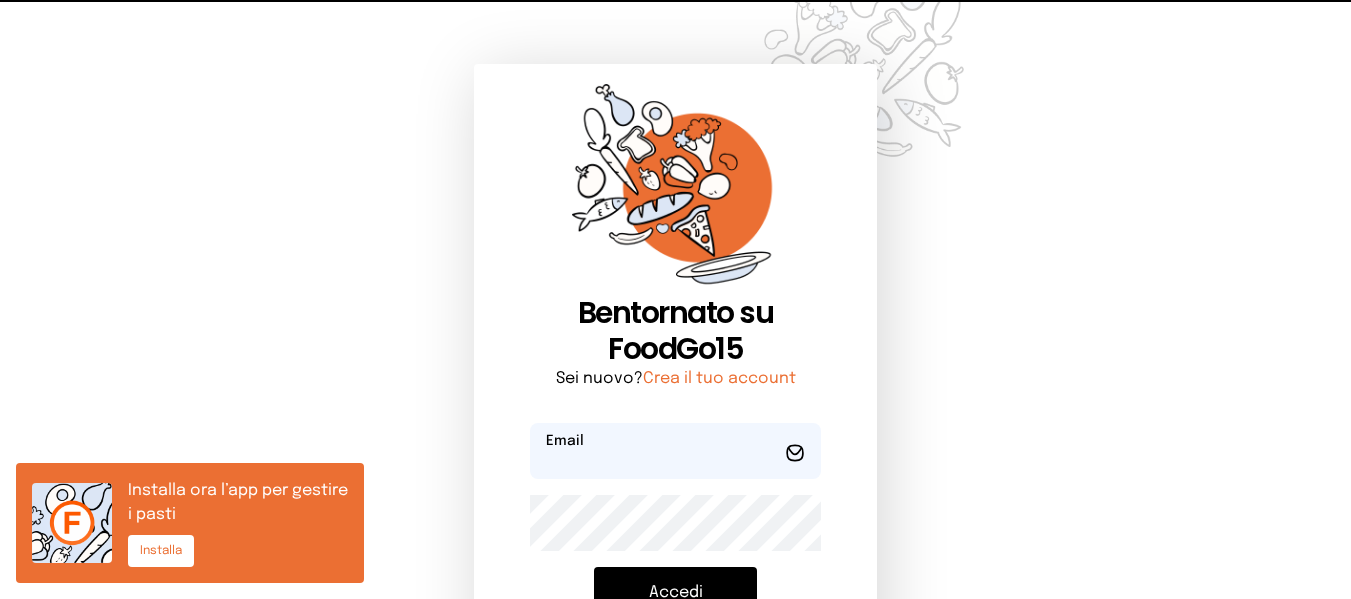 type on "**********" 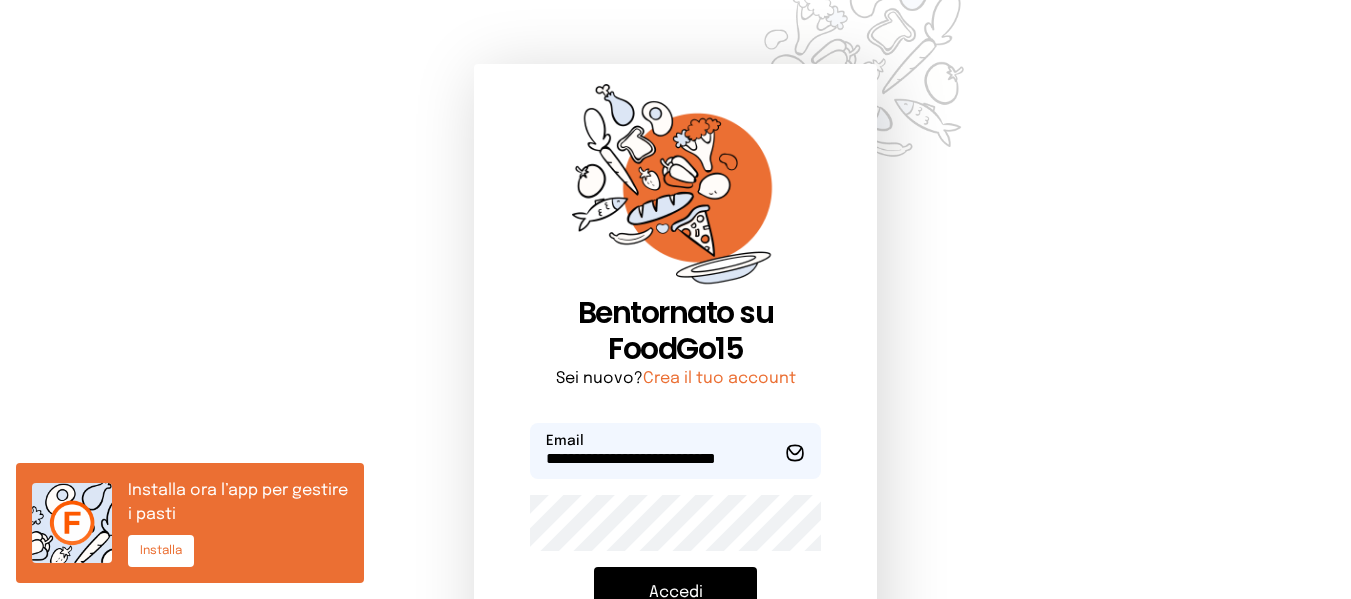 click on "Accedi" at bounding box center [675, 593] 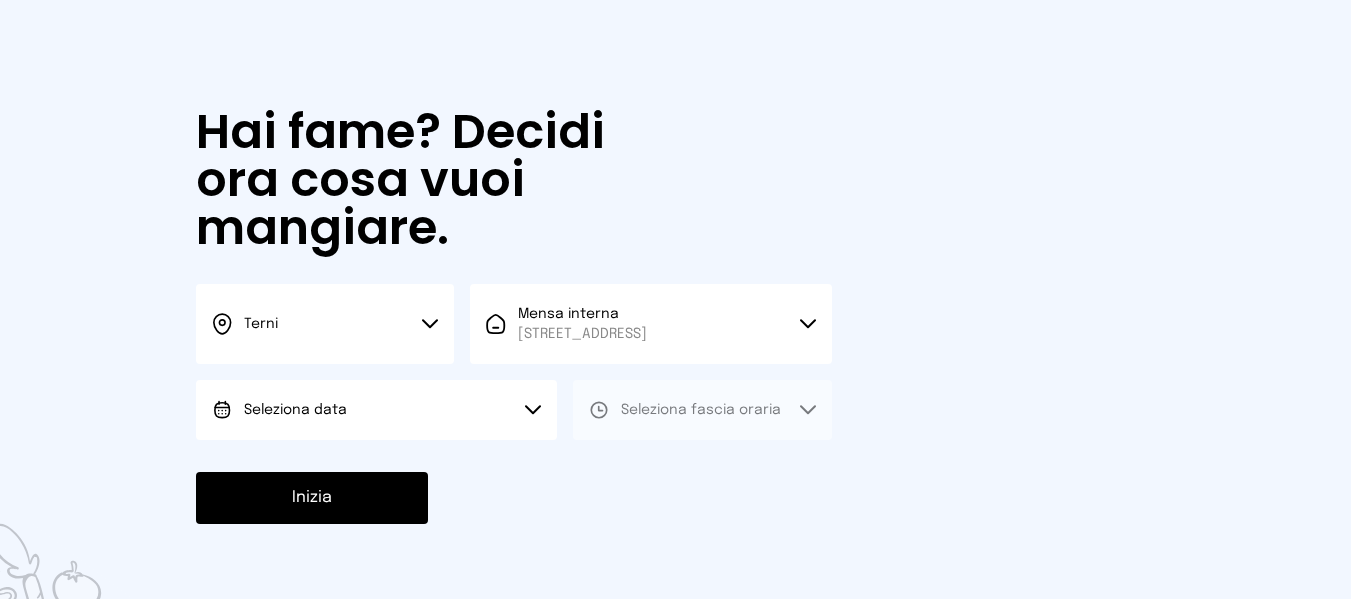 scroll, scrollTop: 100, scrollLeft: 0, axis: vertical 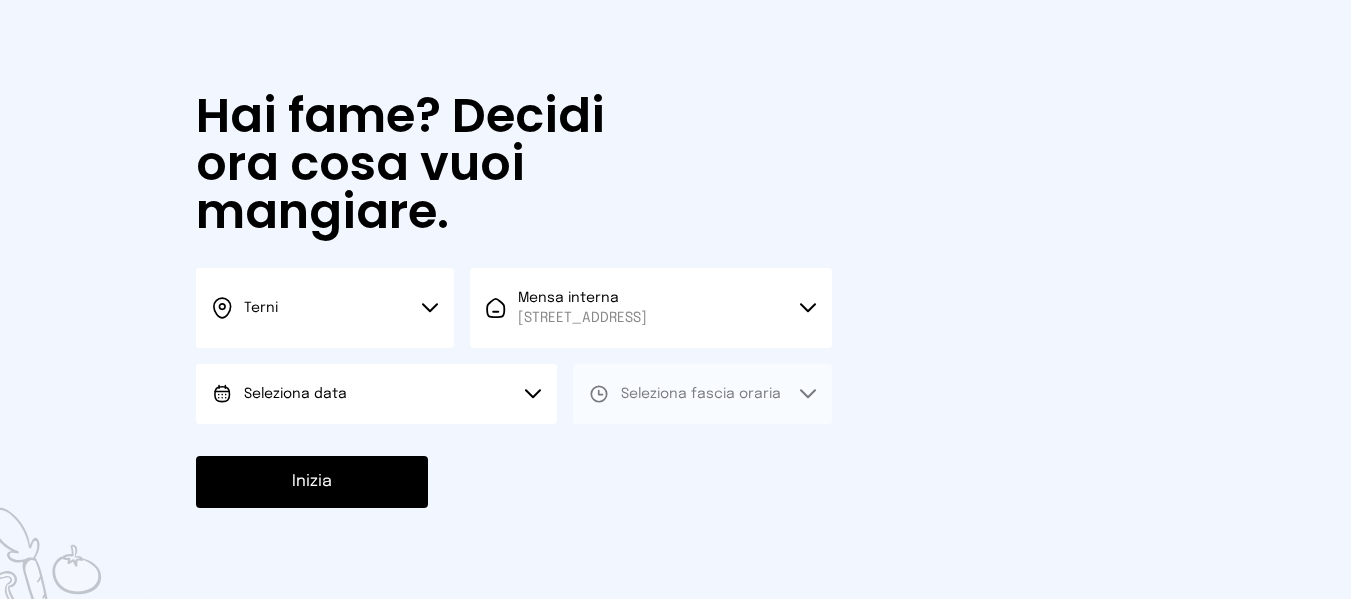 click on "Seleziona data" at bounding box center [376, 394] 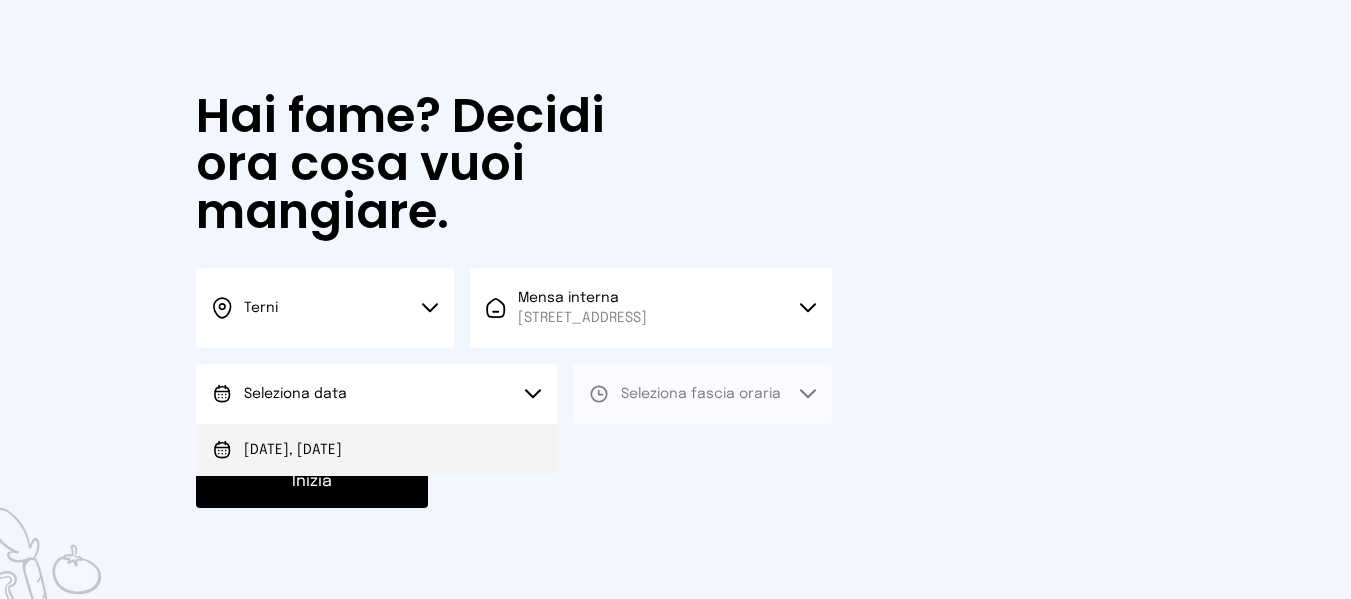 click on "[DATE], [DATE]" at bounding box center [376, 450] 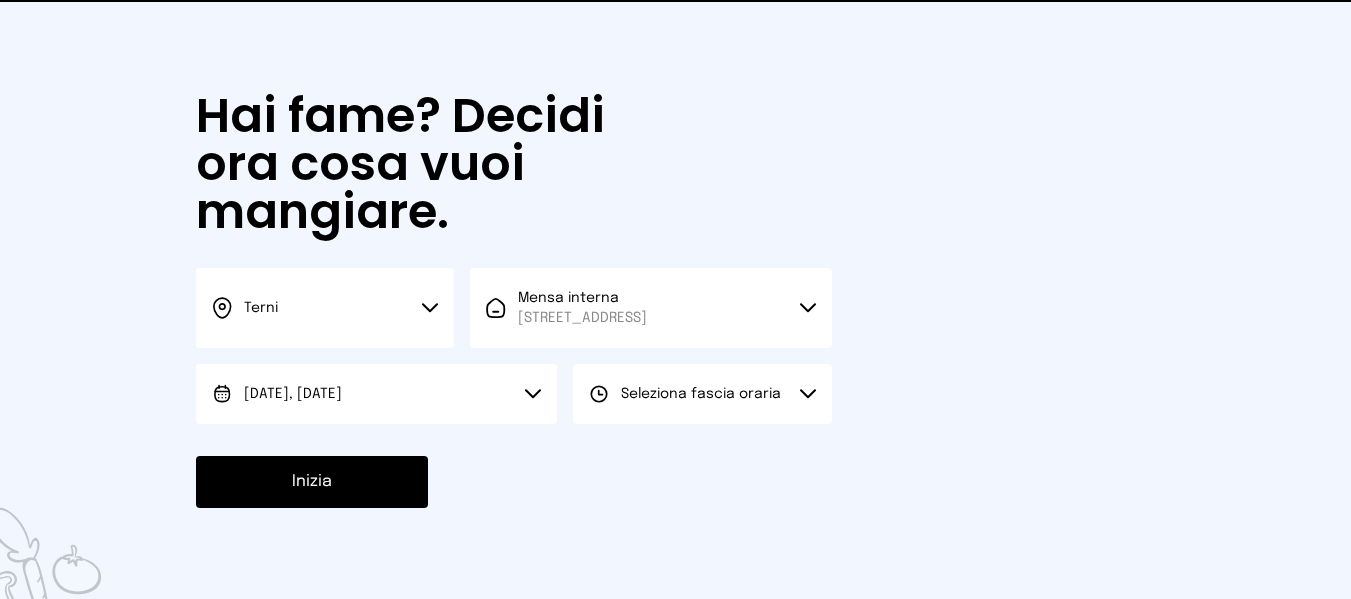 click on "Seleziona fascia oraria" at bounding box center [701, 394] 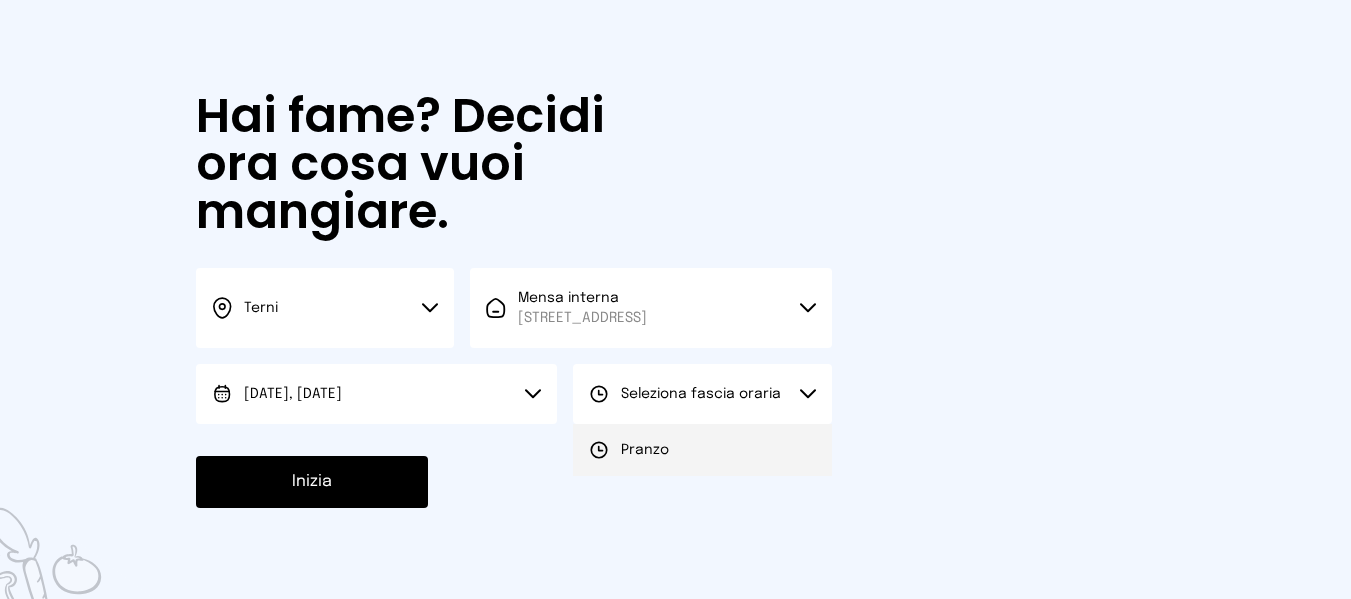 click on "Pranzo" at bounding box center (629, 450) 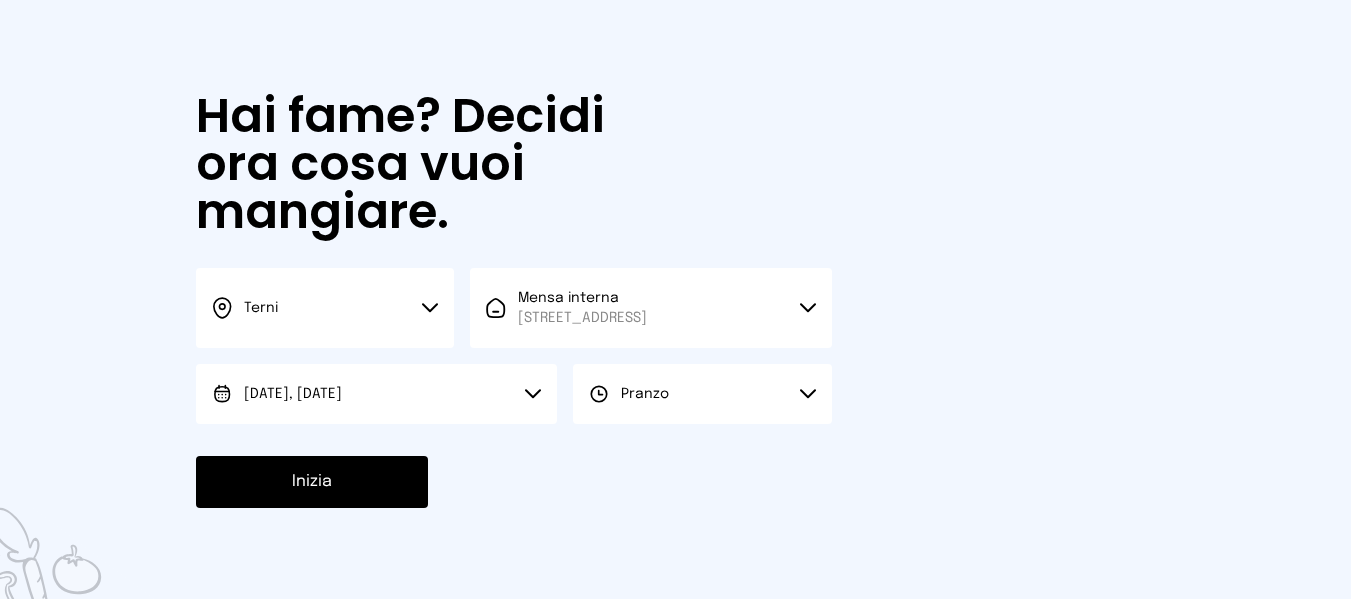 click on "Hai fame? Decidi ora cosa vuoi mangiare.
Terni
Scegli la città
[GEOGRAPHIC_DATA]
Mensa interna
[STREET_ADDRESS]
Scegli la mensa
Mensa interna
[STREET_ADDRESS]
[DATE], [DATE]
Scegli la data
[DATE], [DATE]
Pranzo
Scegli il turno
[GEOGRAPHIC_DATA]
[GEOGRAPHIC_DATA]" at bounding box center [514, 300] 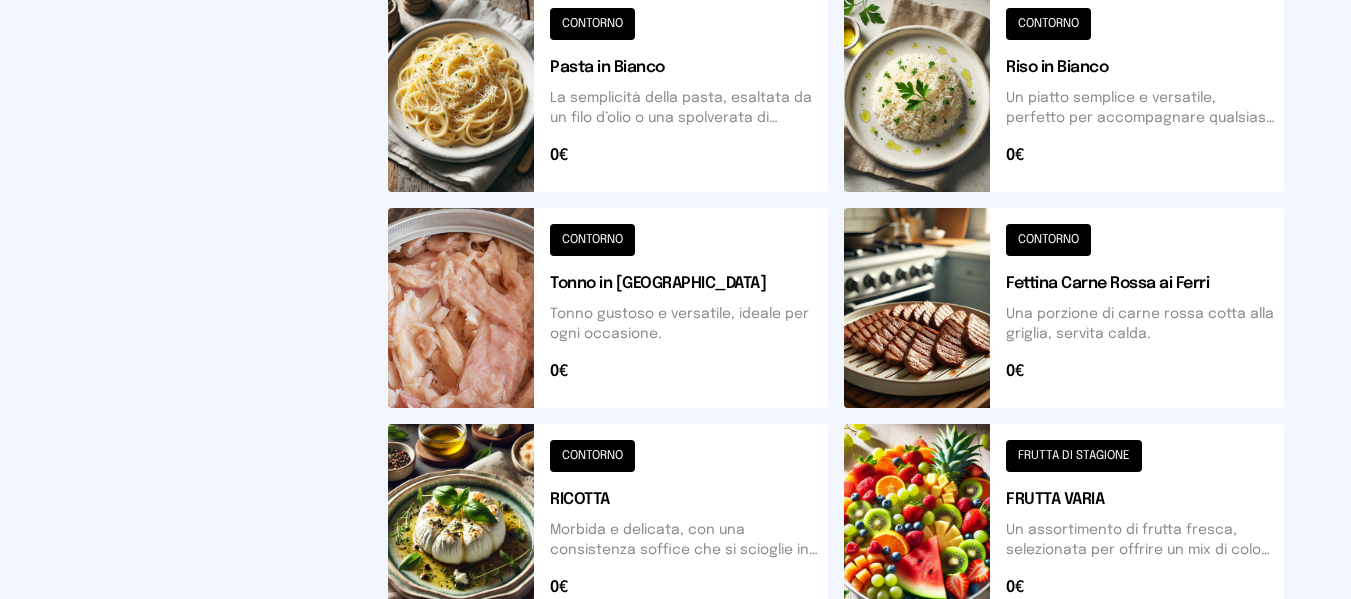 scroll, scrollTop: 417, scrollLeft: 0, axis: vertical 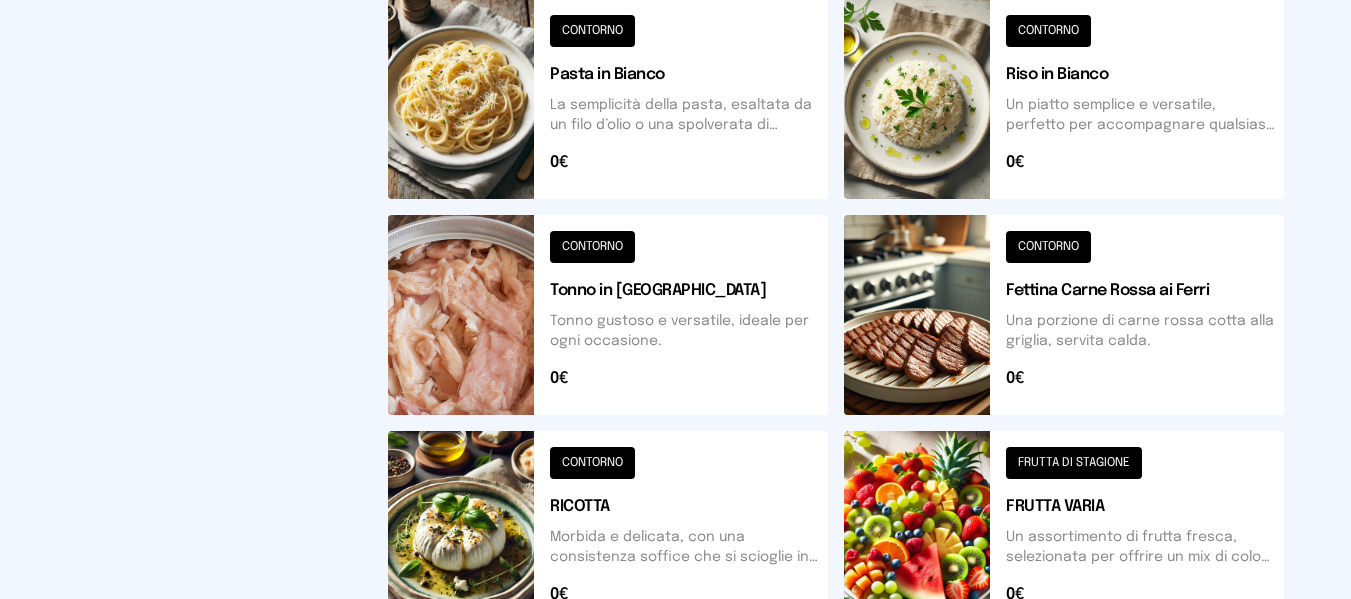 click at bounding box center (1064, 315) 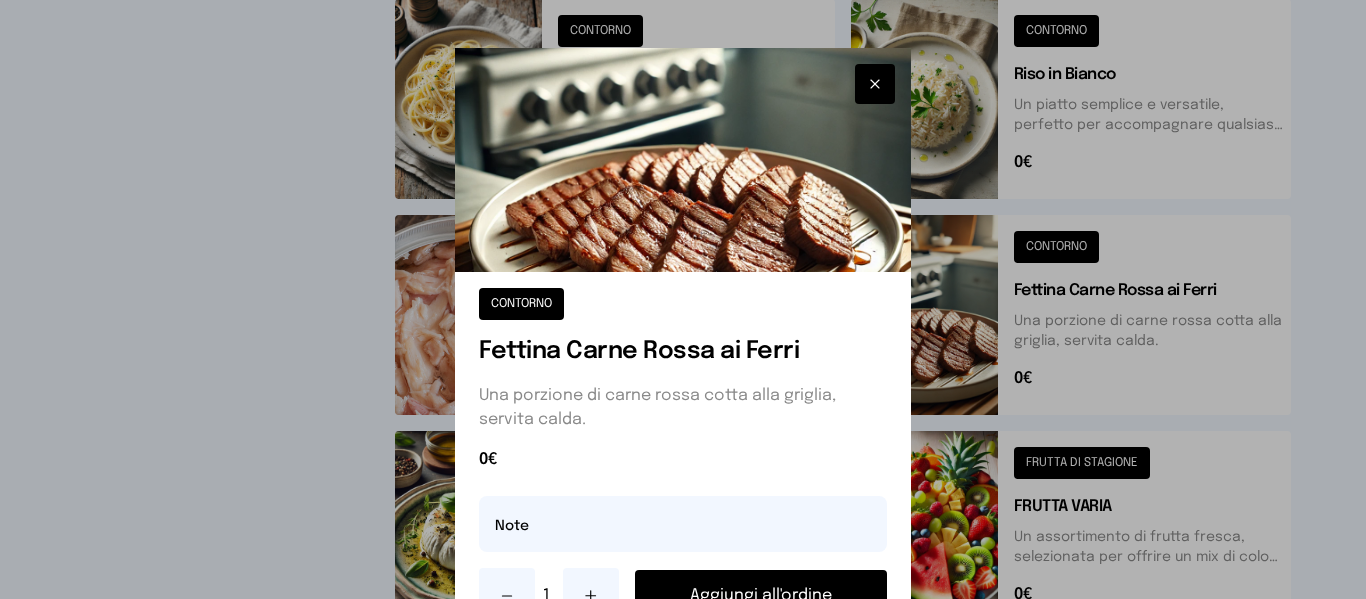 click on "Aggiungi all'ordine" at bounding box center [760, 596] 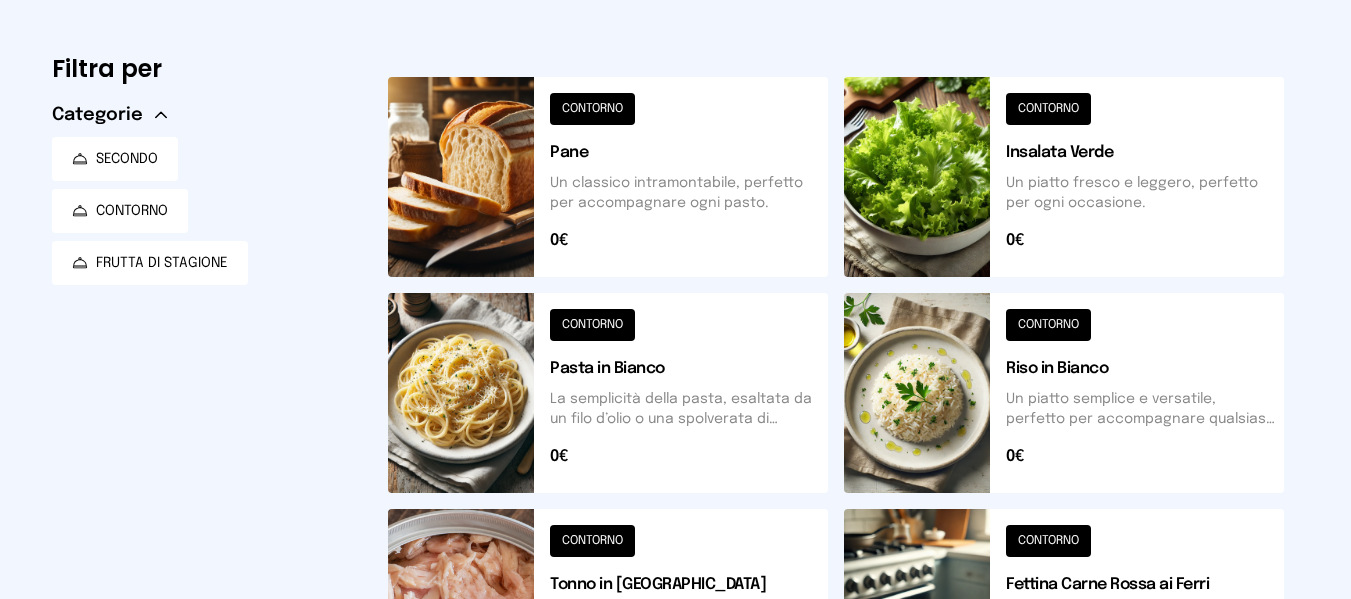 scroll, scrollTop: 117, scrollLeft: 0, axis: vertical 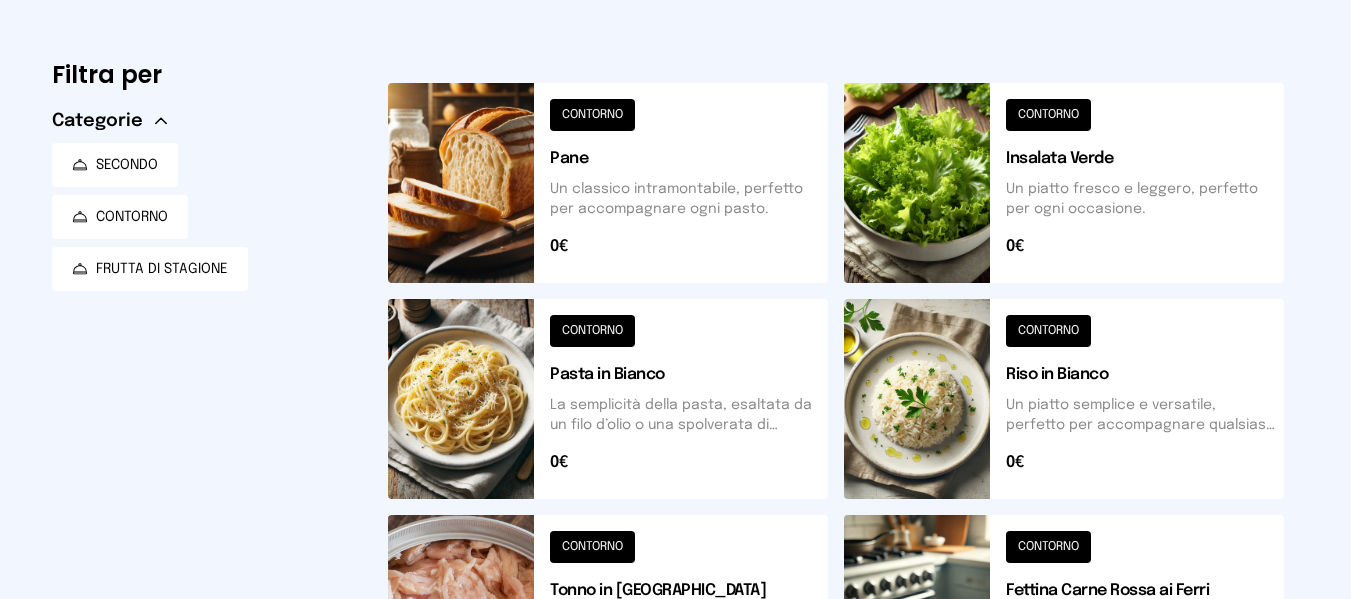 click at bounding box center (1064, 399) 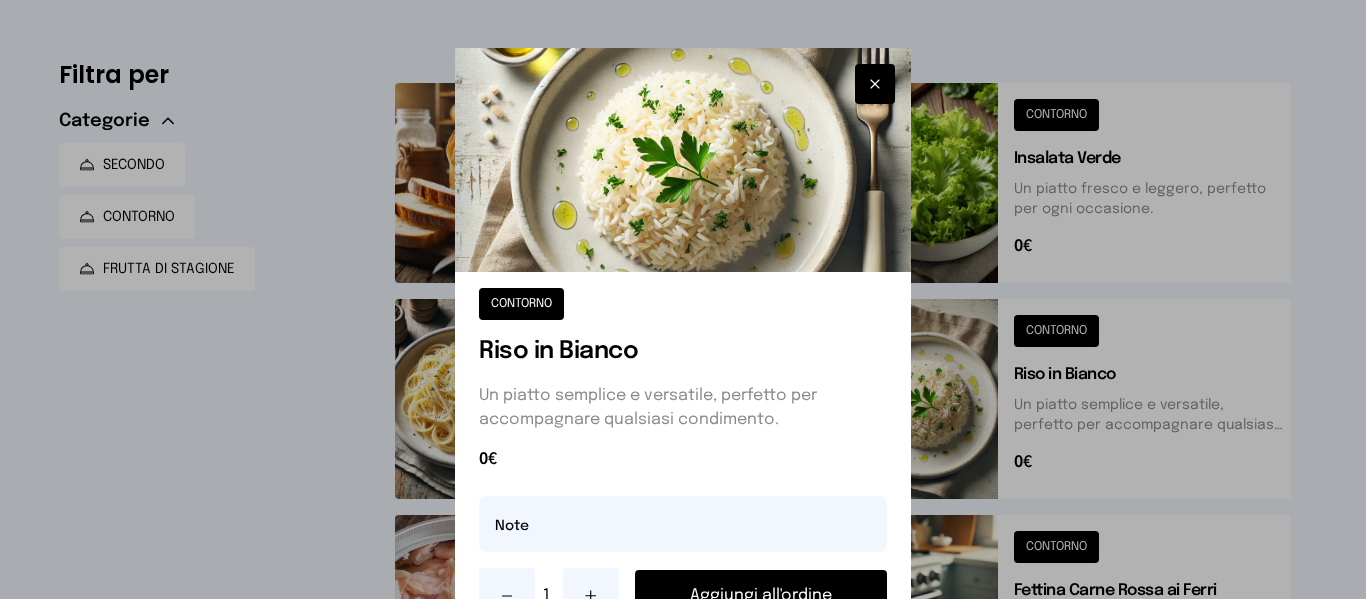 click on "Aggiungi all'ordine" at bounding box center [760, 596] 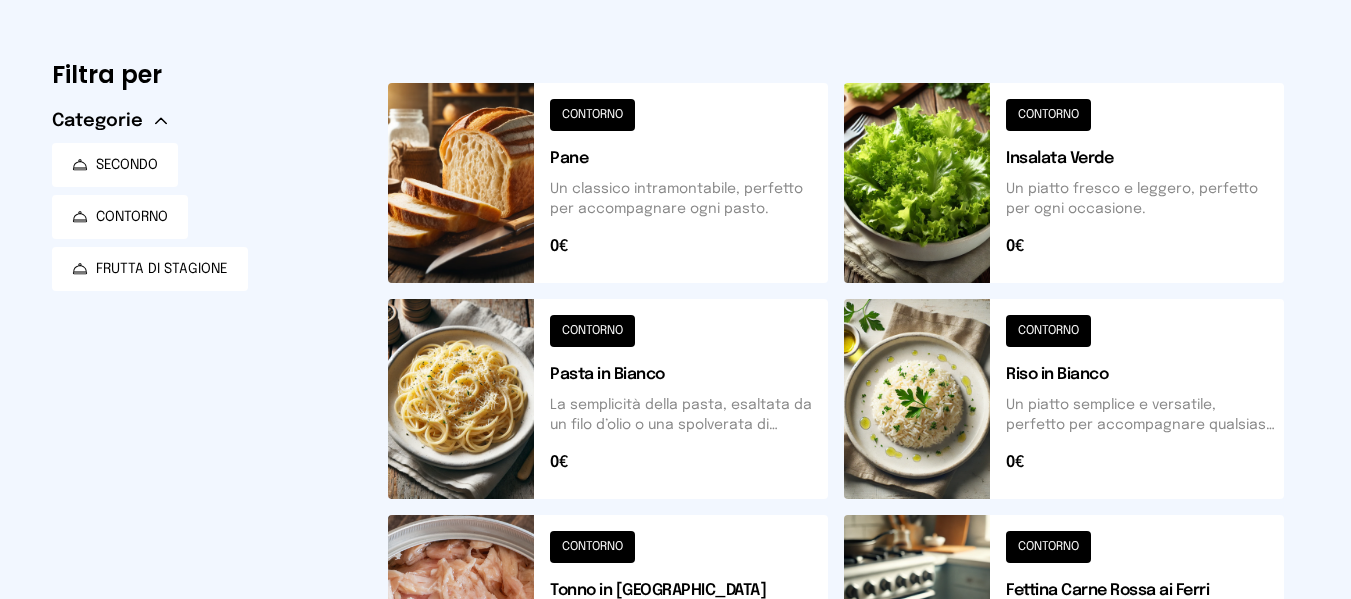 click at bounding box center [608, 615] 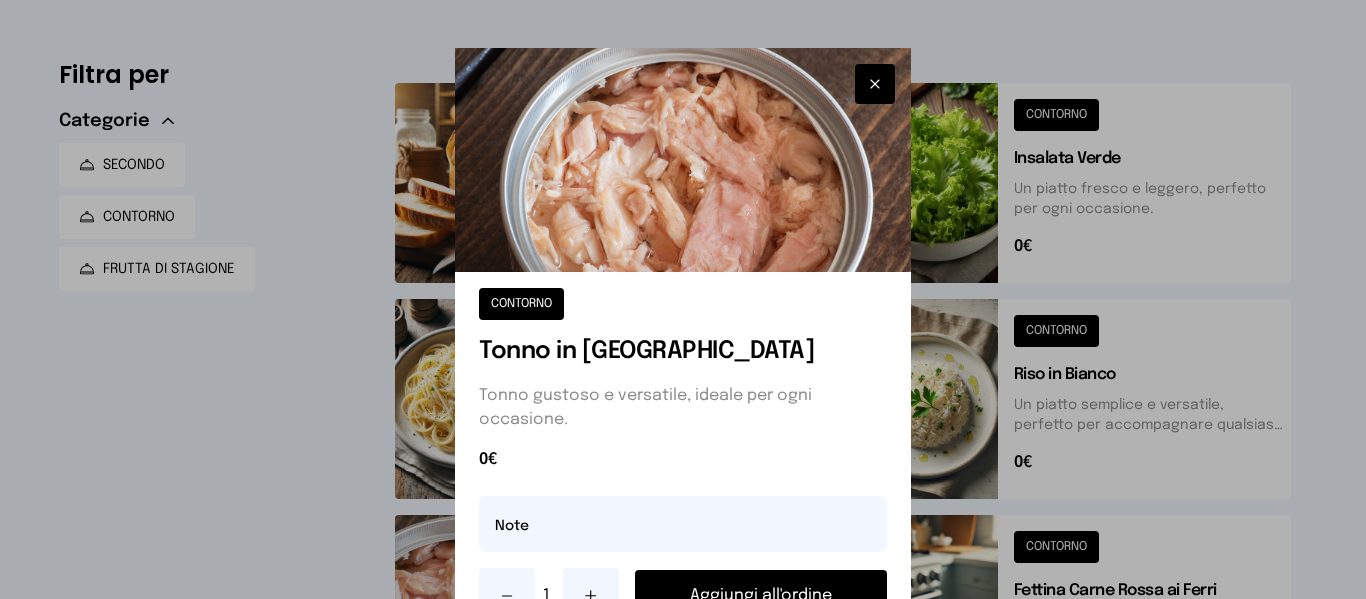 click on "Aggiungi all'ordine" at bounding box center [760, 596] 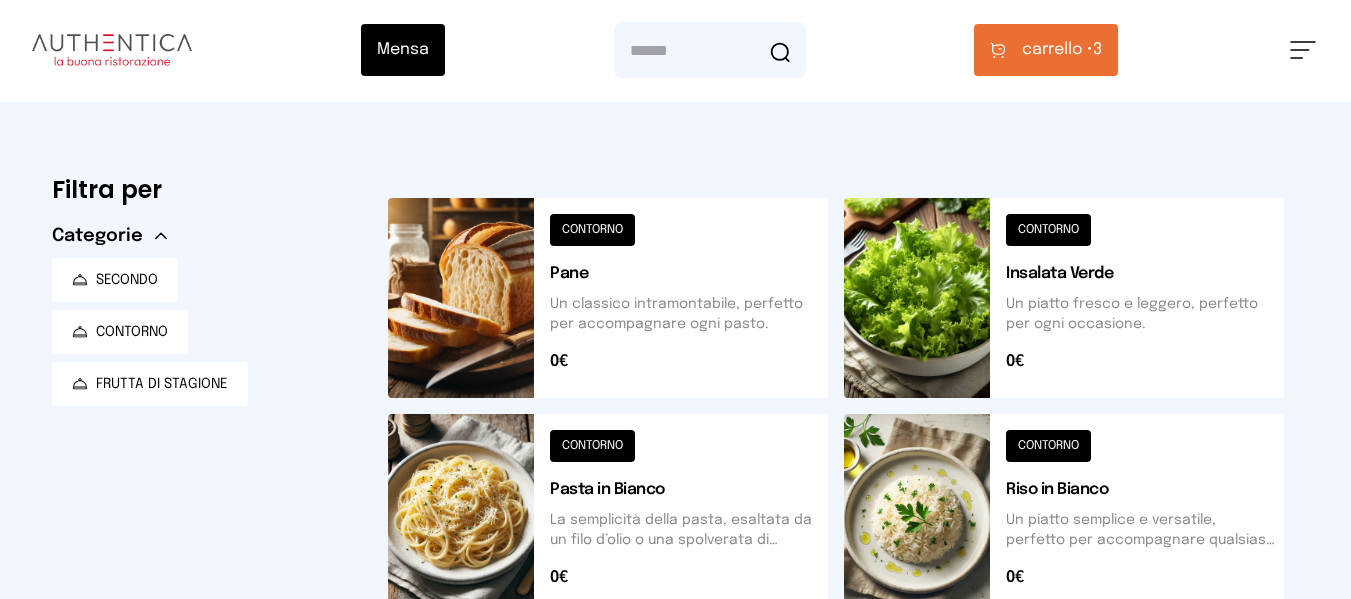 scroll, scrollTop: 0, scrollLeft: 0, axis: both 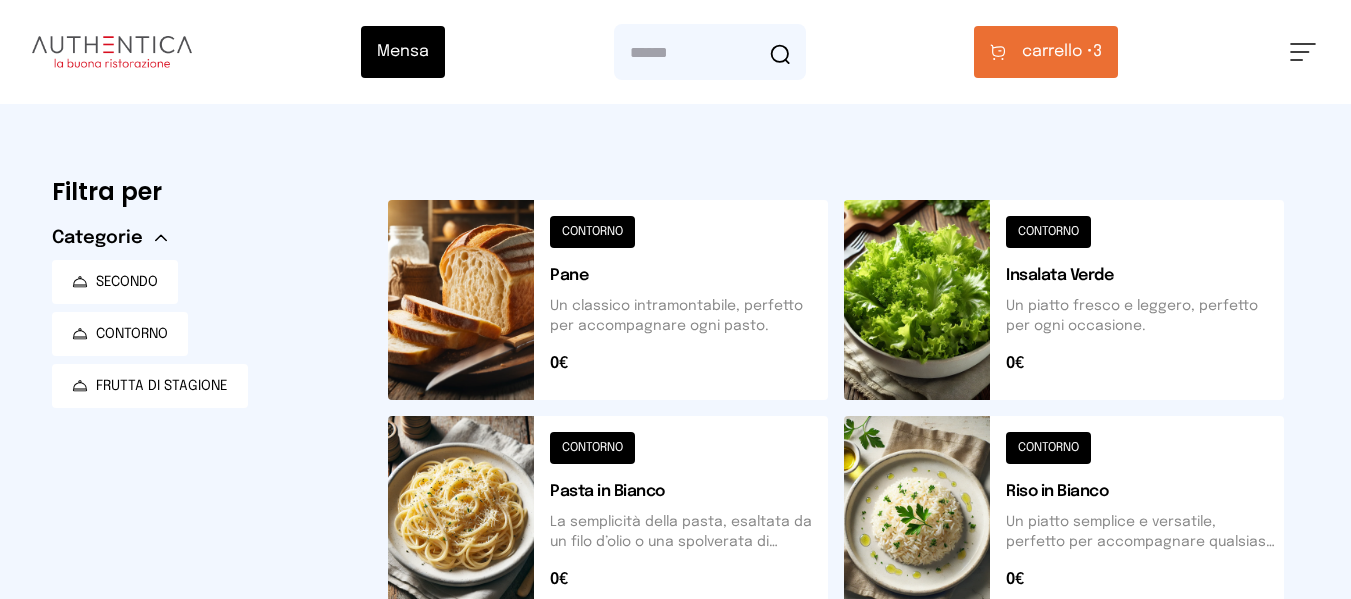 click on "carrello •
3" at bounding box center [1062, 52] 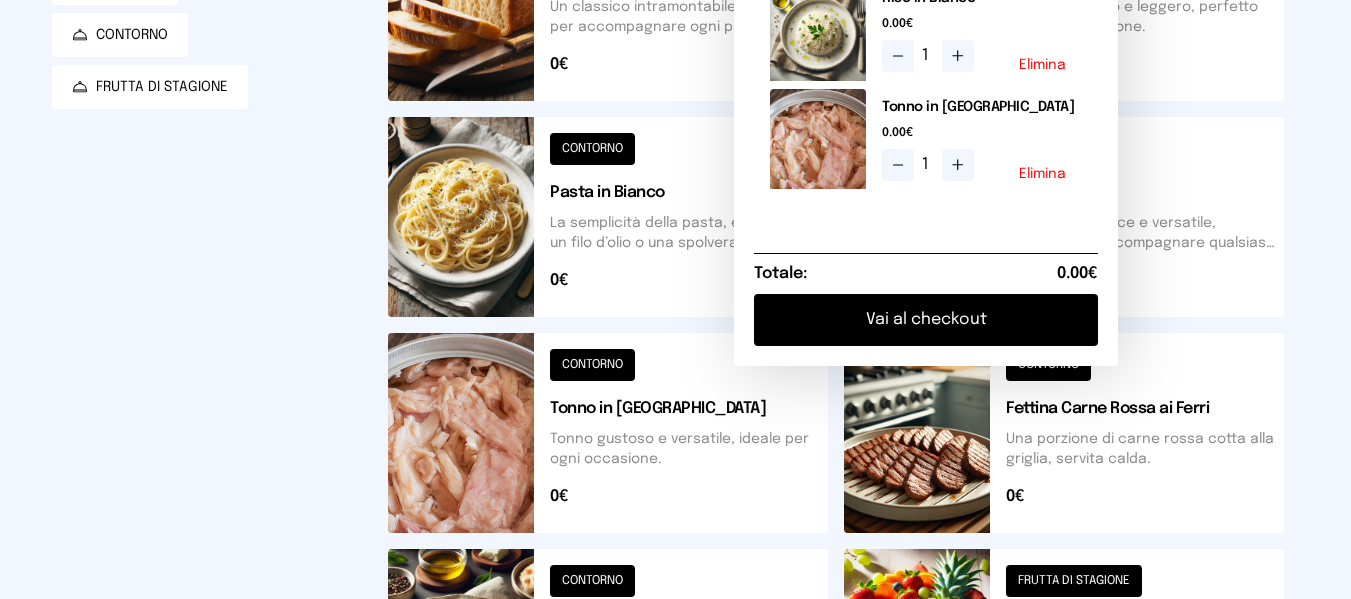scroll, scrollTop: 300, scrollLeft: 0, axis: vertical 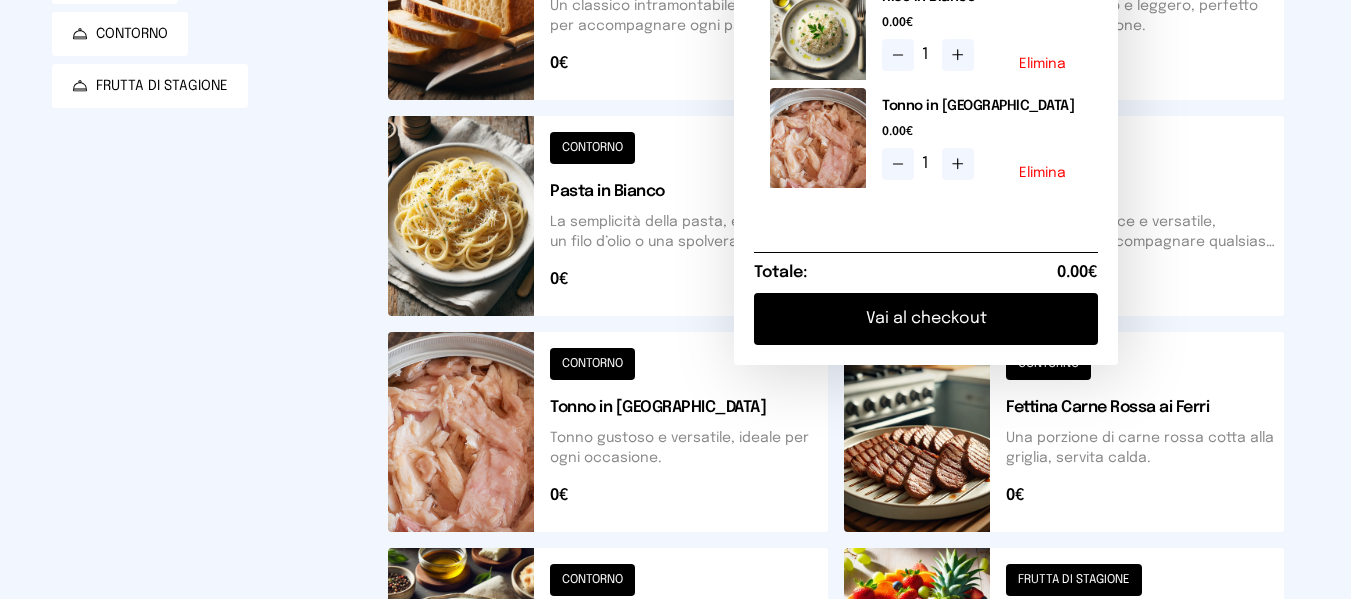 click on "Totale:   0.00€" at bounding box center [926, 272] 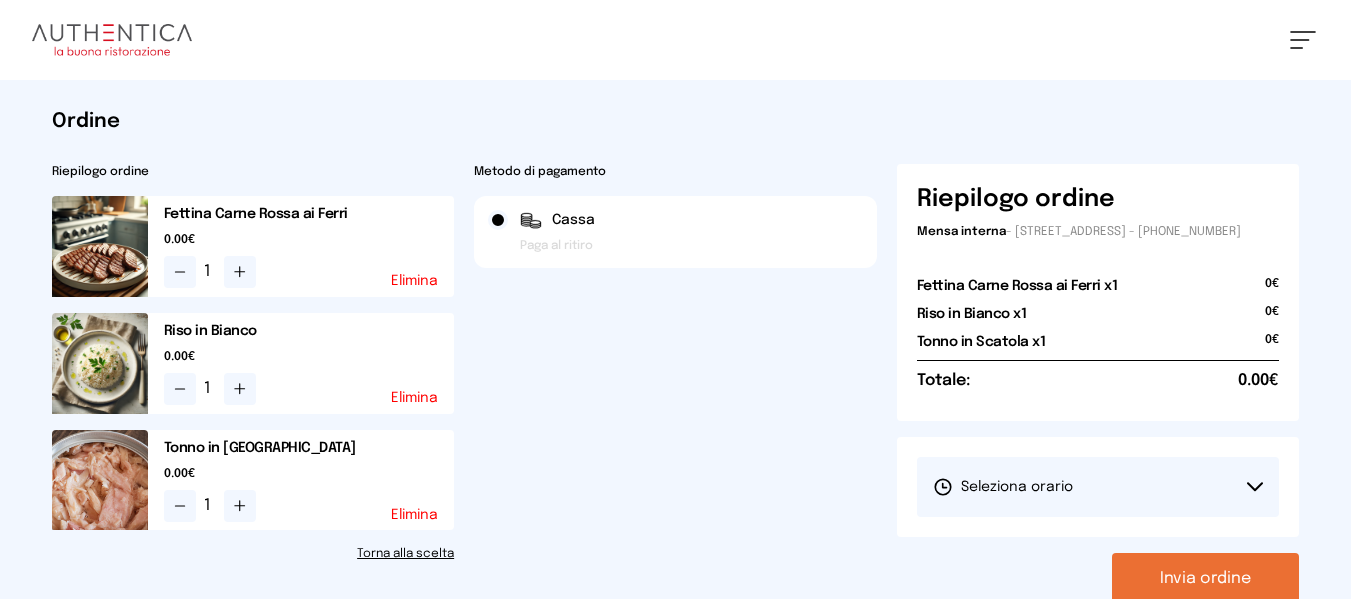 click on "[PERSON_NAME] il turno
1° Turno (13:00 -
15:00)" at bounding box center [1098, 487] 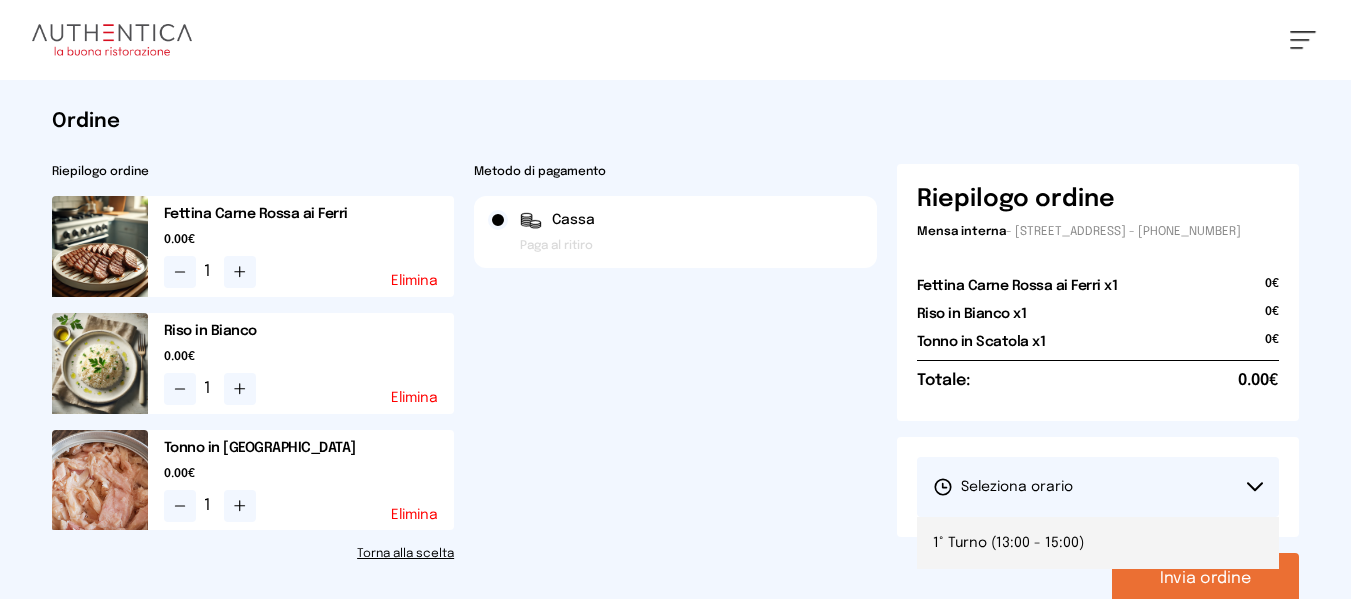 click on "1° Turno (13:00 -
15:00)" at bounding box center [1008, 543] 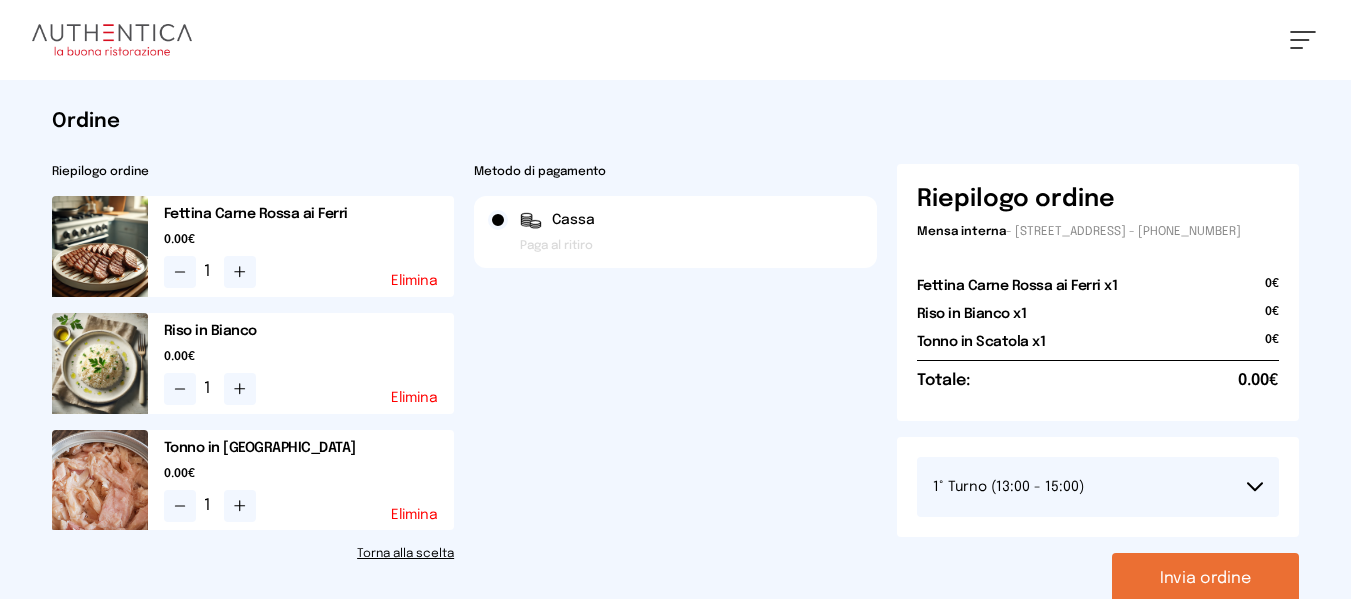 click on "Invia ordine" at bounding box center [1205, 579] 